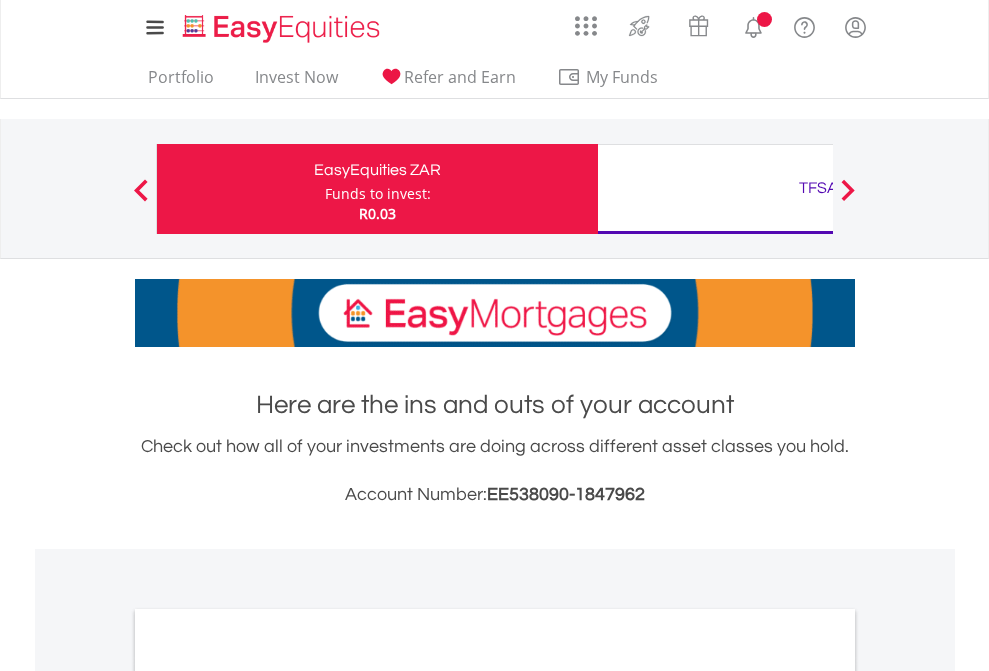 scroll, scrollTop: 0, scrollLeft: 0, axis: both 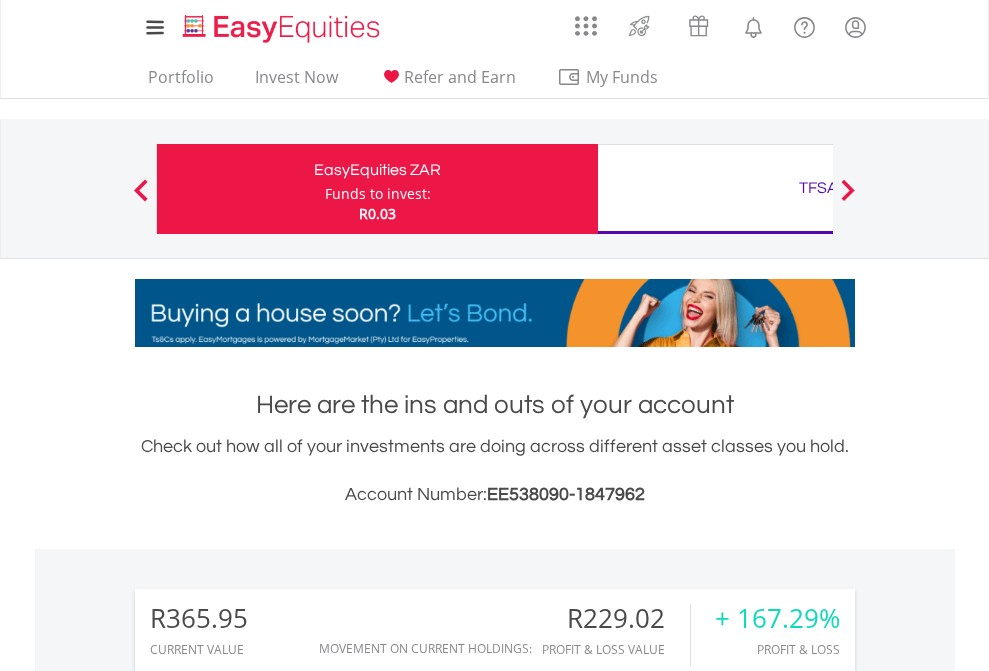 click on "Funds to invest:" at bounding box center [378, 194] 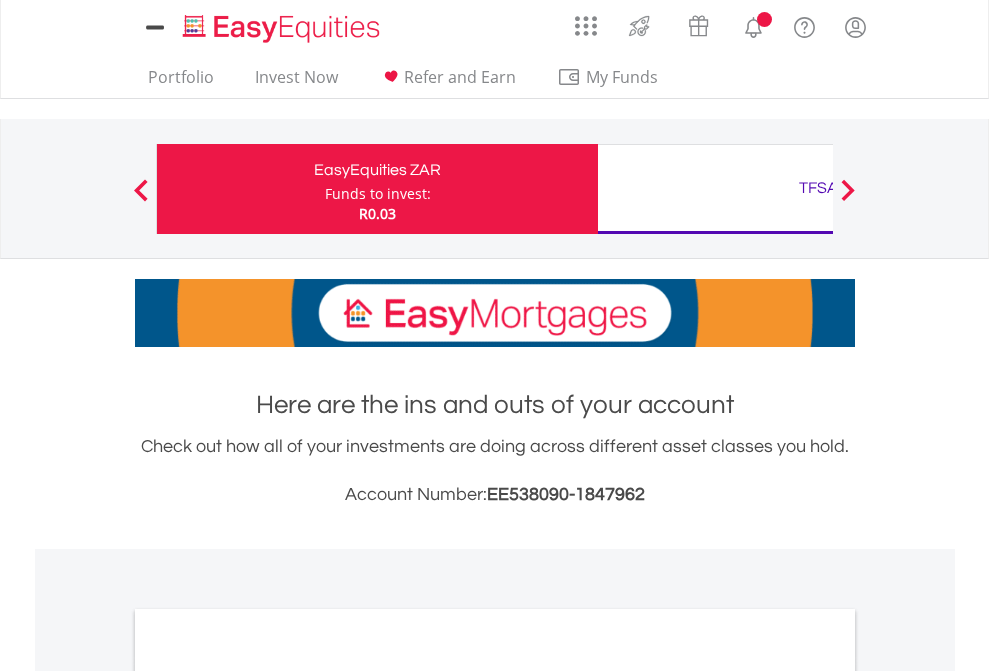 scroll, scrollTop: 0, scrollLeft: 0, axis: both 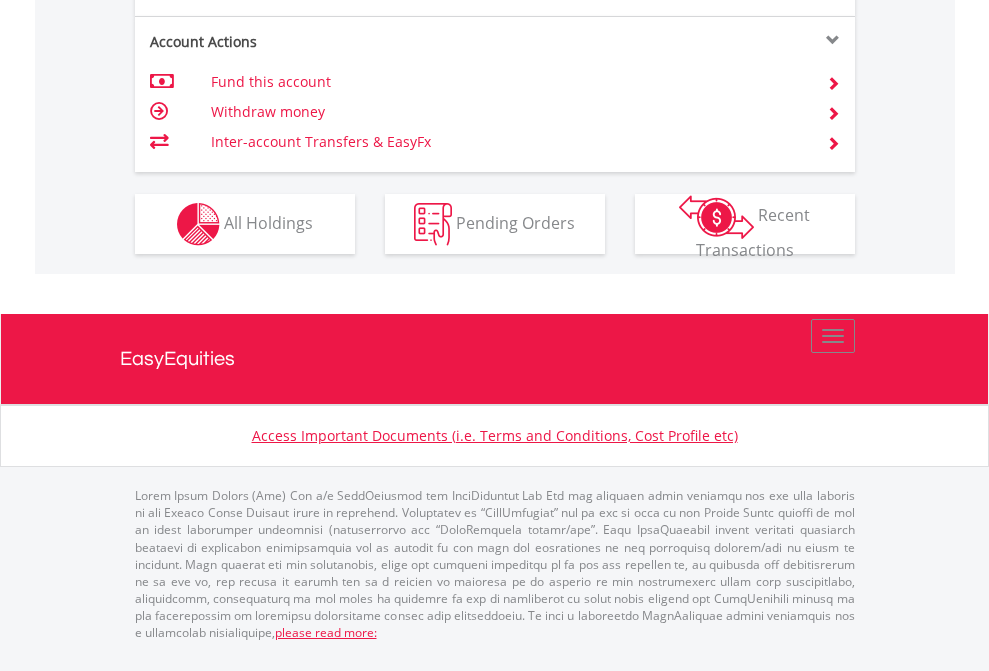 click on "Investment types" at bounding box center (706, -337) 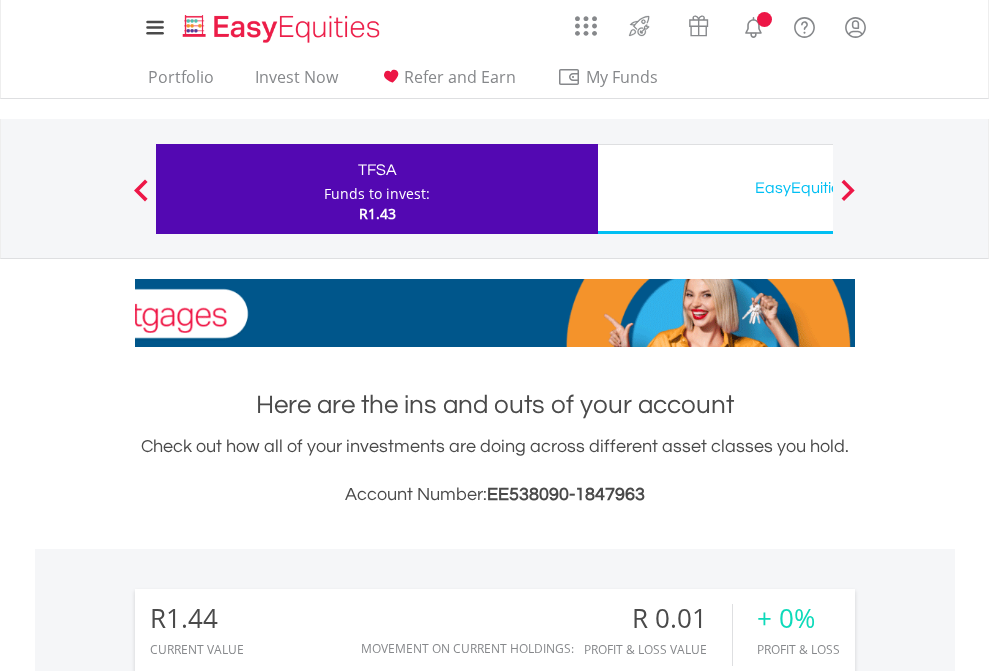 scroll, scrollTop: 0, scrollLeft: 0, axis: both 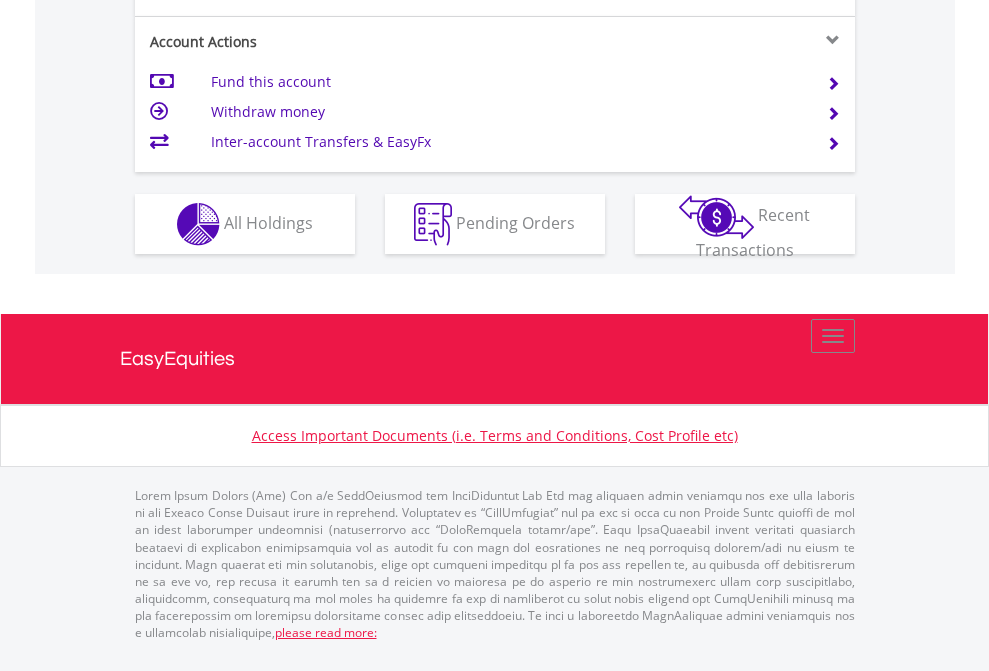 click on "Investment types" at bounding box center (706, -337) 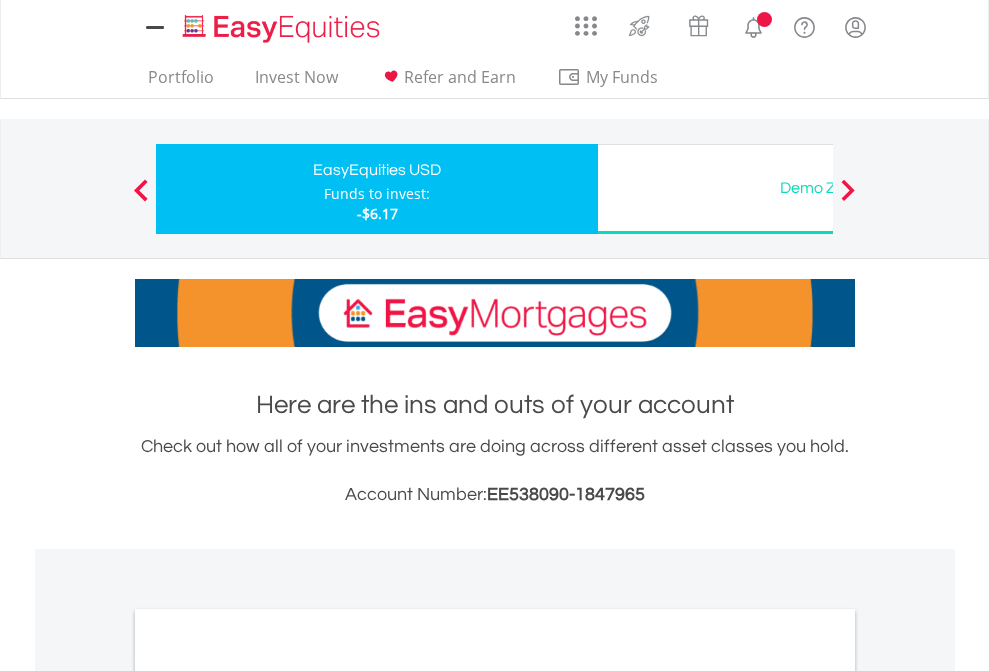 scroll, scrollTop: 0, scrollLeft: 0, axis: both 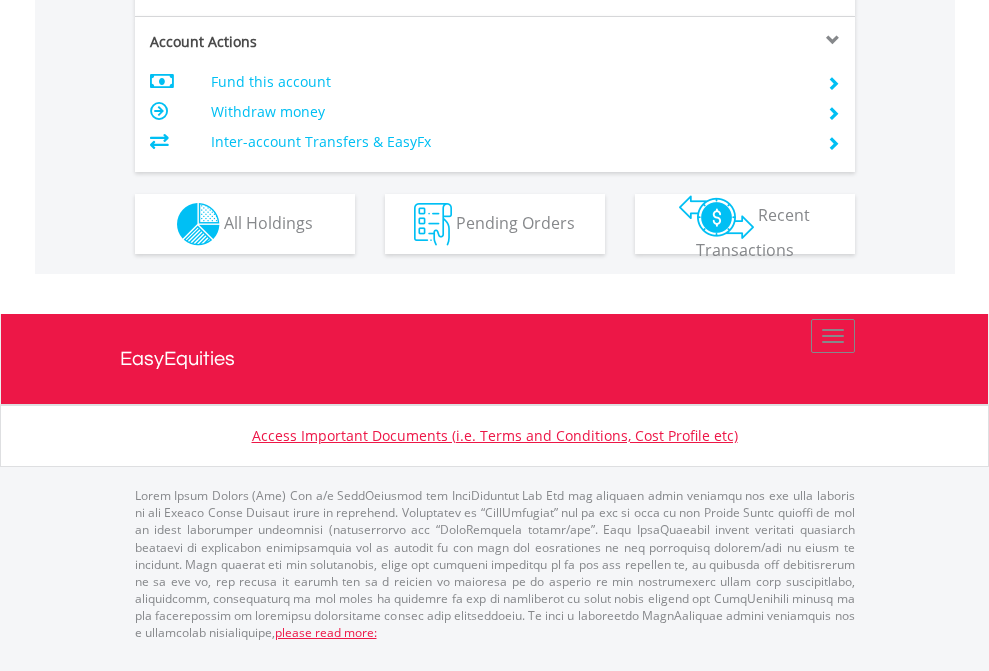 click on "Investment types" at bounding box center (706, -337) 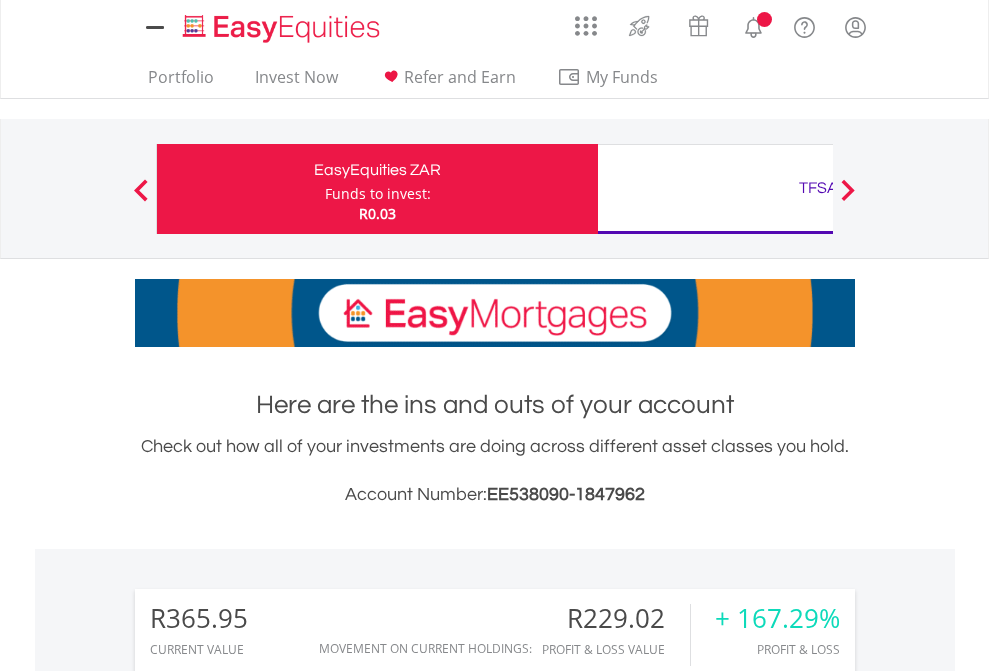 scroll, scrollTop: 0, scrollLeft: 0, axis: both 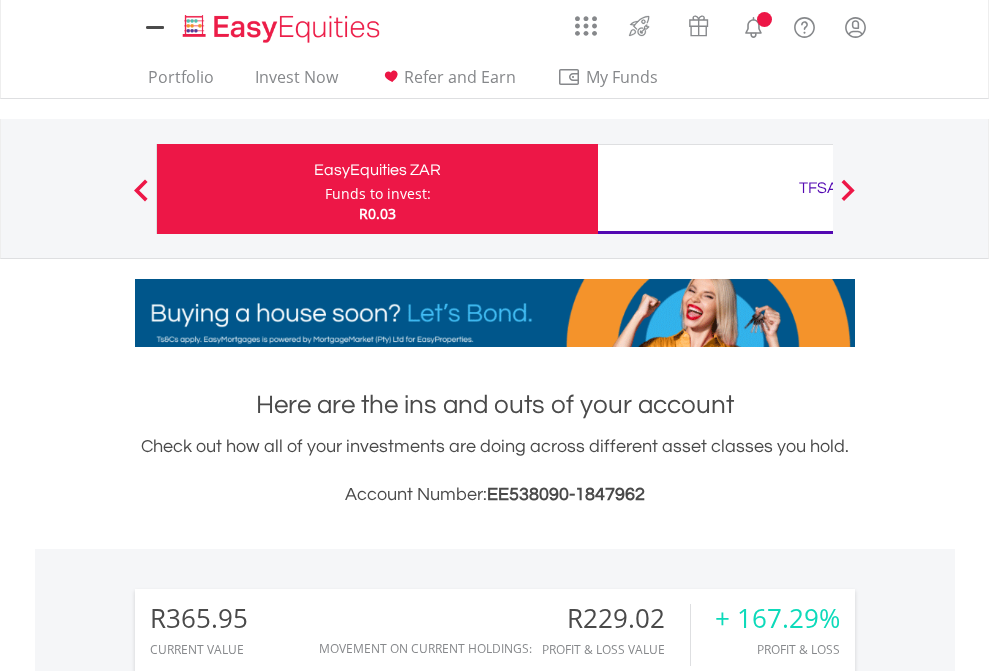 click on "All Holdings" at bounding box center (268, 1466) 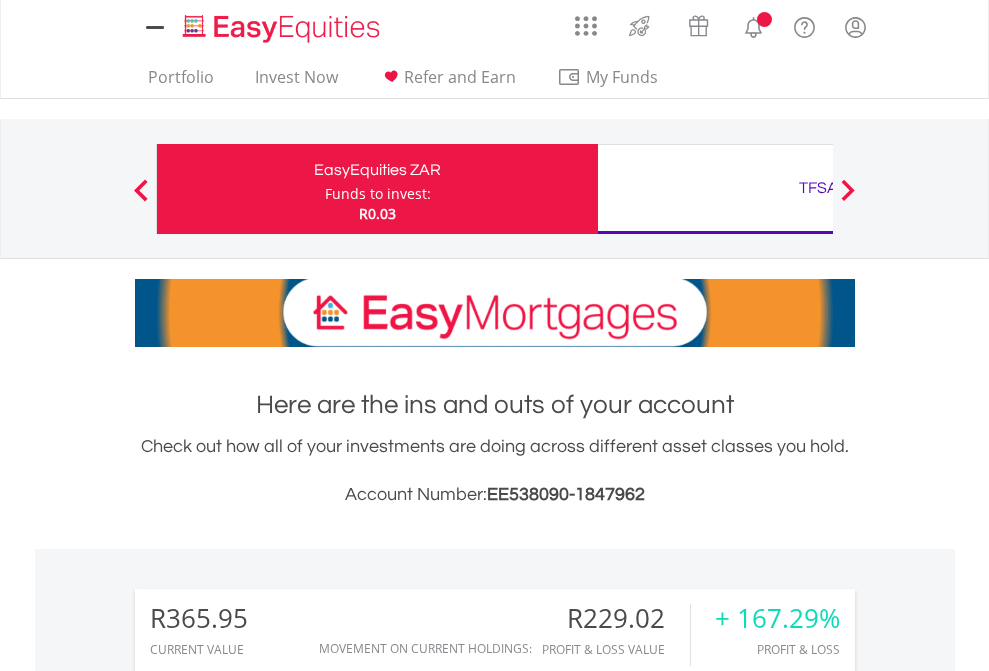 scroll, scrollTop: 1493, scrollLeft: 0, axis: vertical 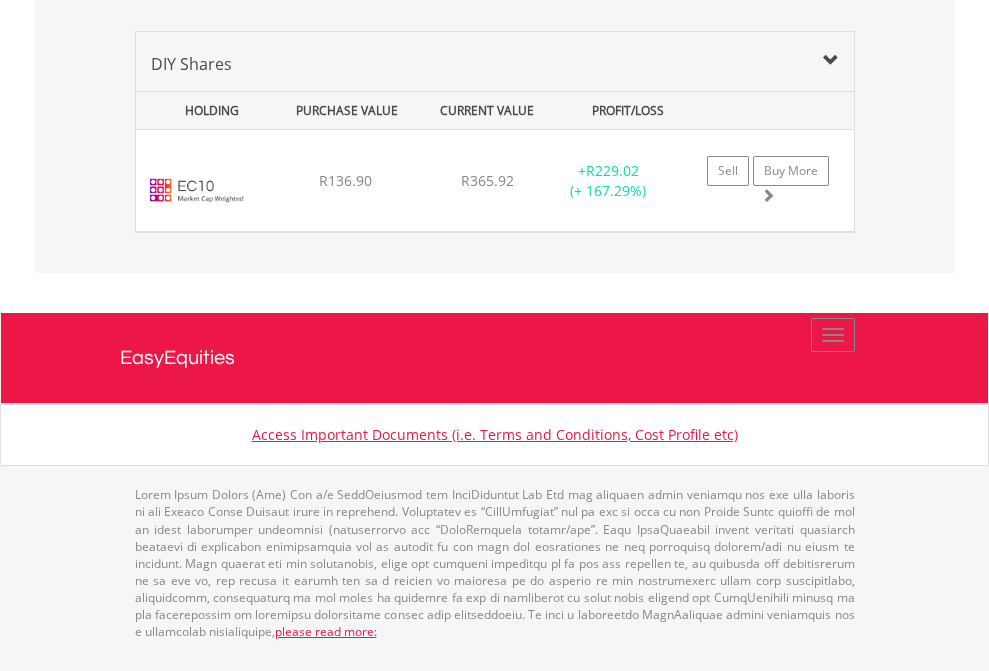 click on "TFSA" at bounding box center (818, -1339) 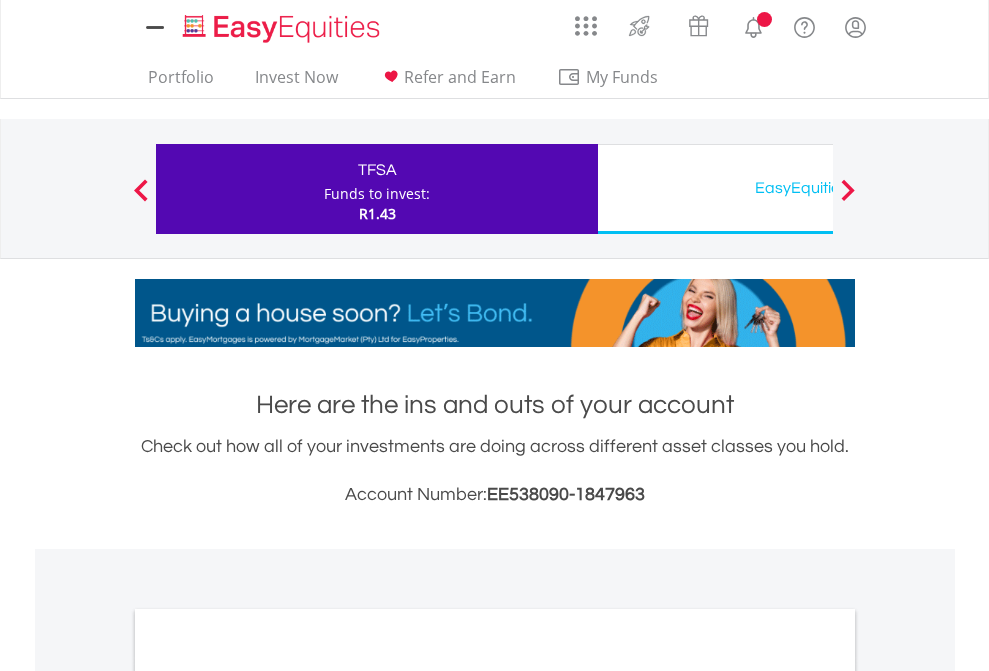 click on "All Holdings" at bounding box center (268, 1096) 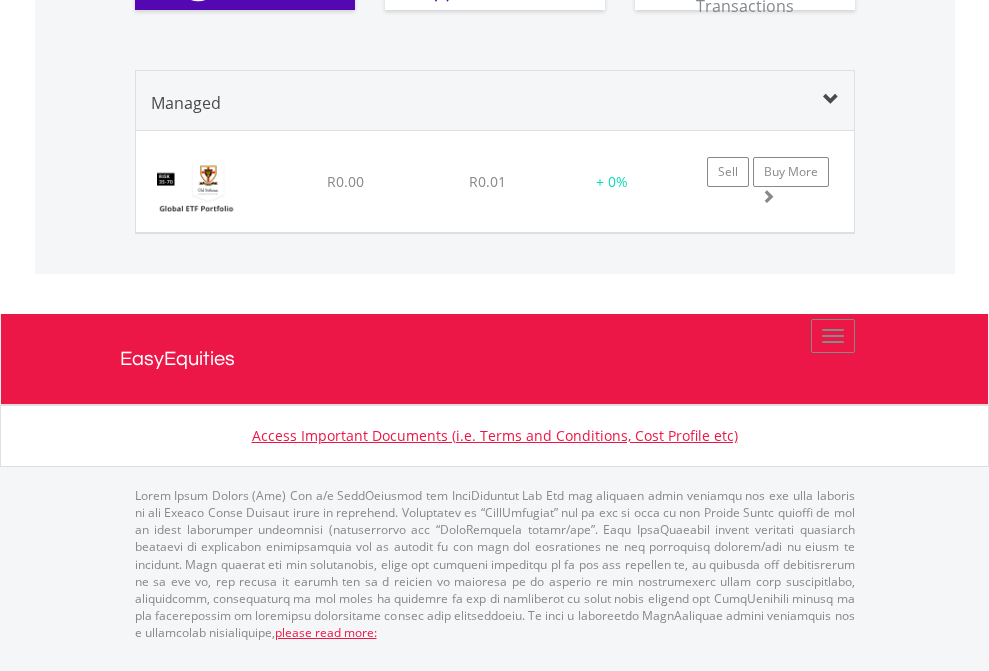 click on "EasyEquities USD" at bounding box center (818, -930) 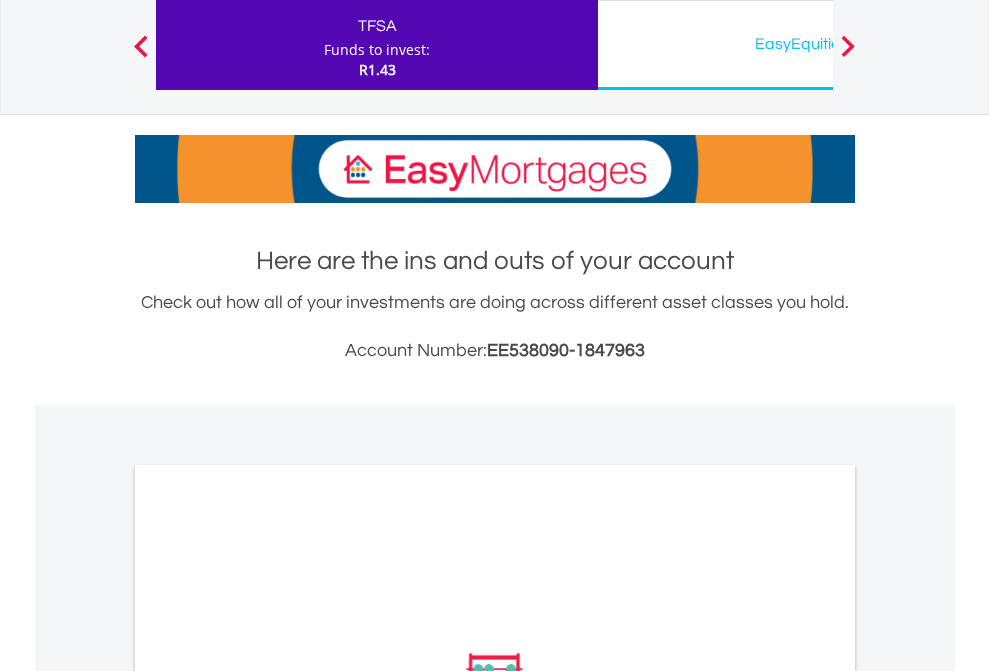 click on "All Holdings" at bounding box center (268, 952) 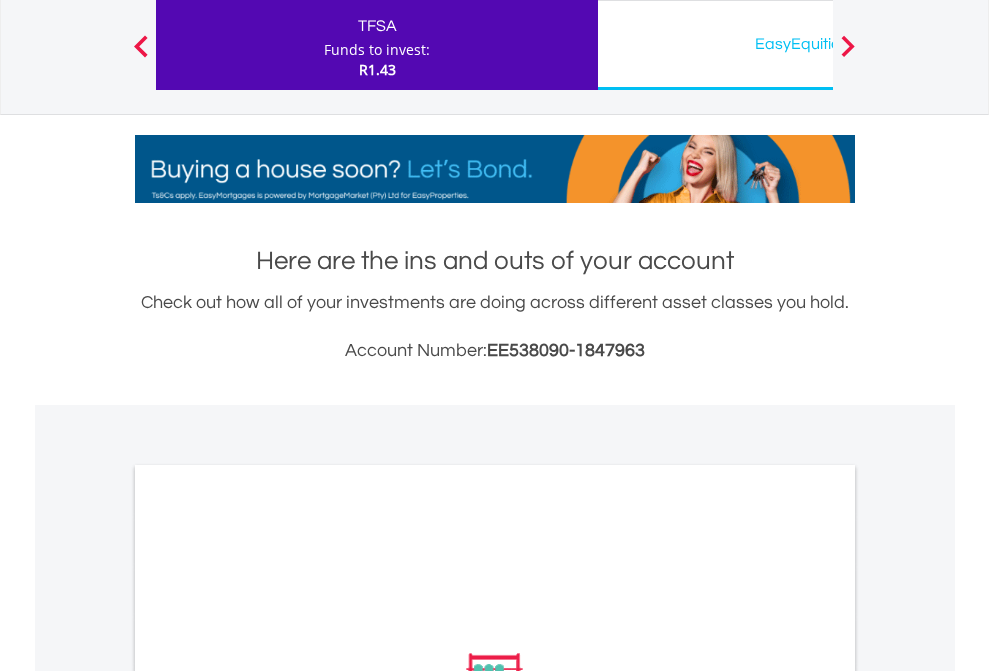 scroll, scrollTop: 1202, scrollLeft: 0, axis: vertical 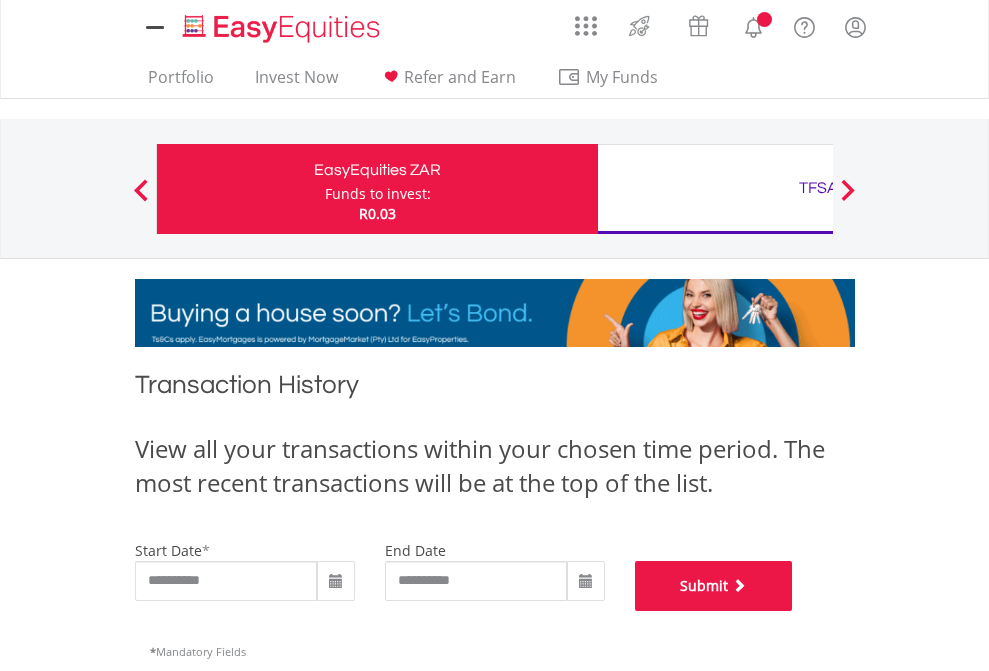 click on "Submit" at bounding box center (714, 586) 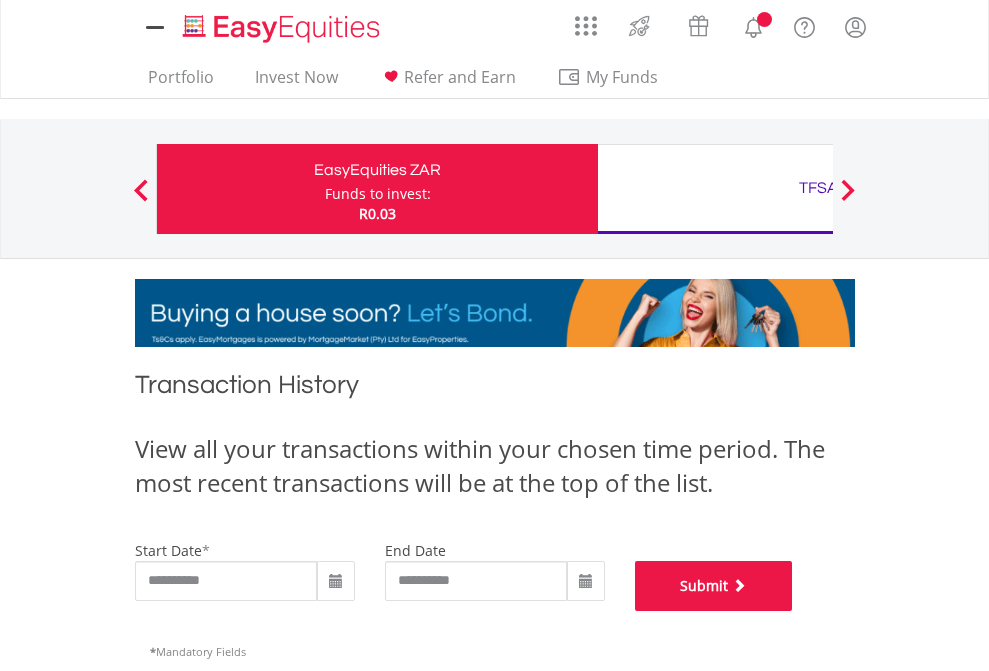 scroll, scrollTop: 811, scrollLeft: 0, axis: vertical 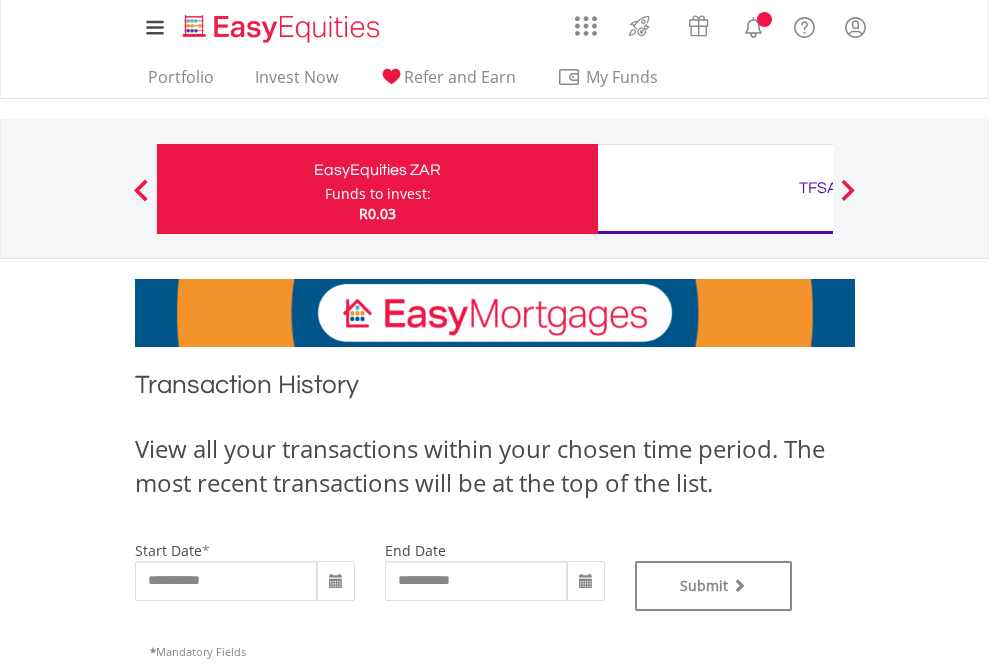 click on "TFSA" at bounding box center [818, 188] 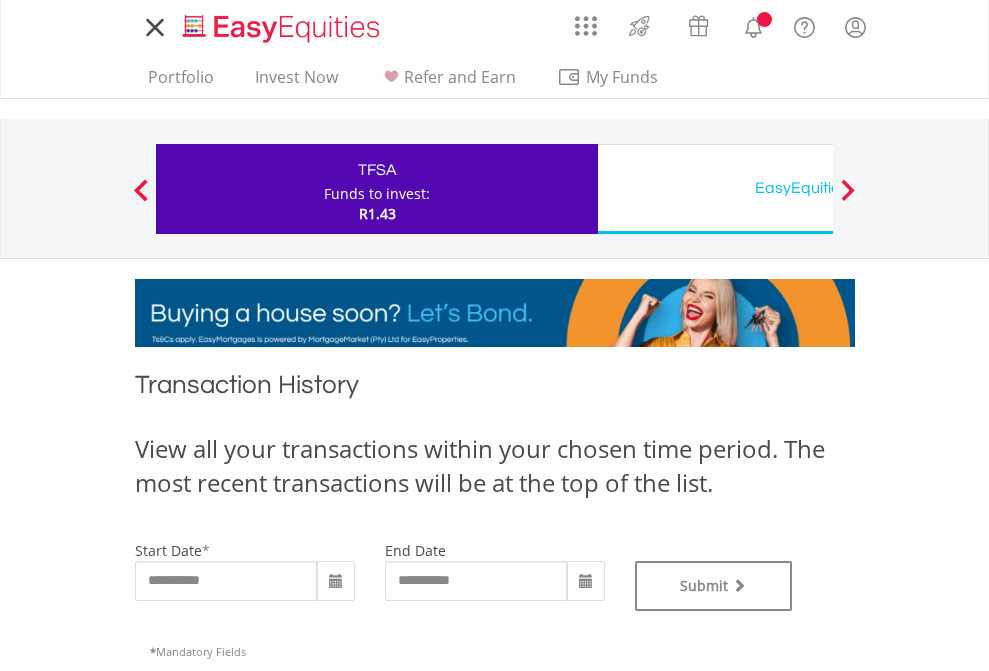 scroll, scrollTop: 0, scrollLeft: 0, axis: both 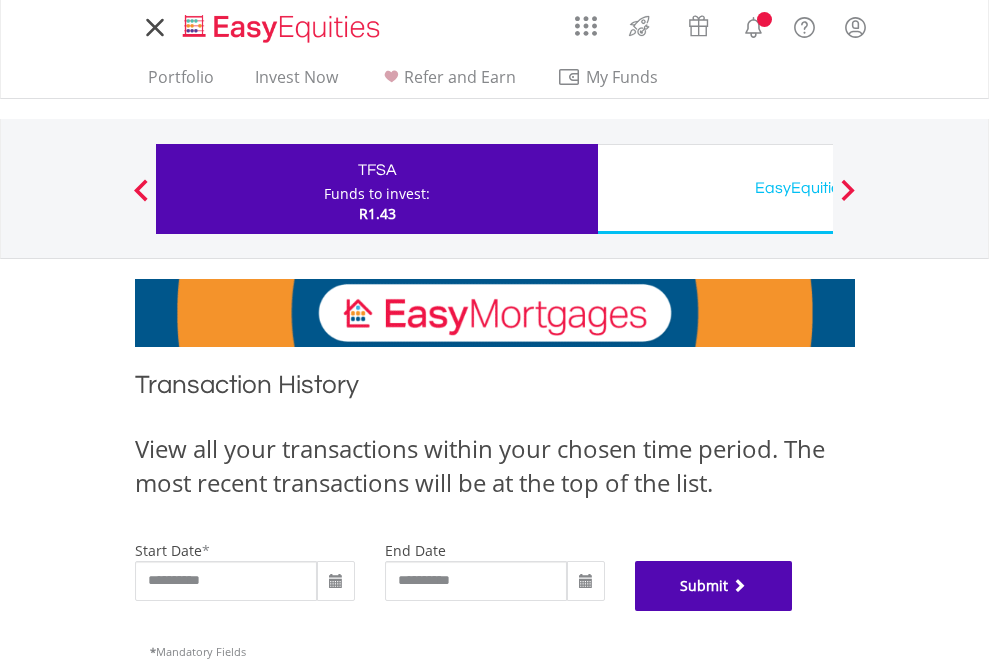 click on "Submit" at bounding box center [714, 586] 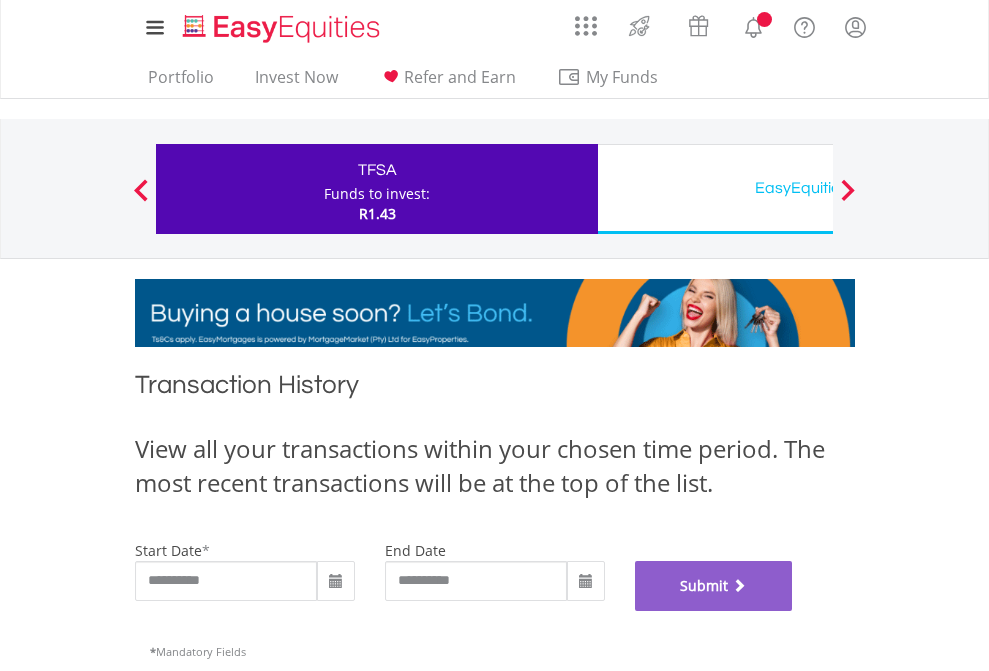 scroll, scrollTop: 811, scrollLeft: 0, axis: vertical 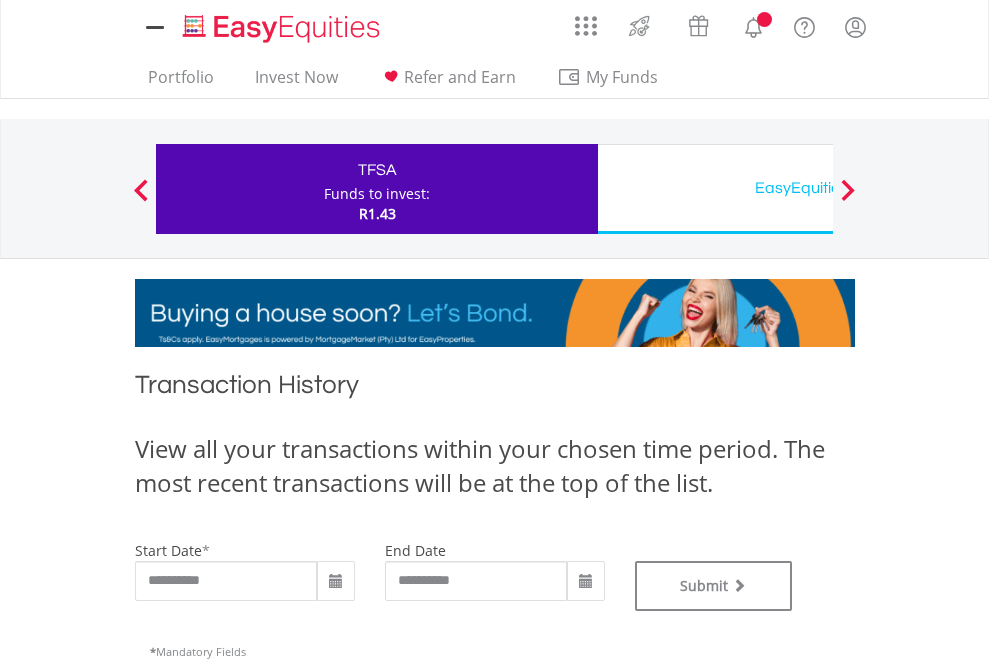 click on "EasyEquities USD" at bounding box center [818, 188] 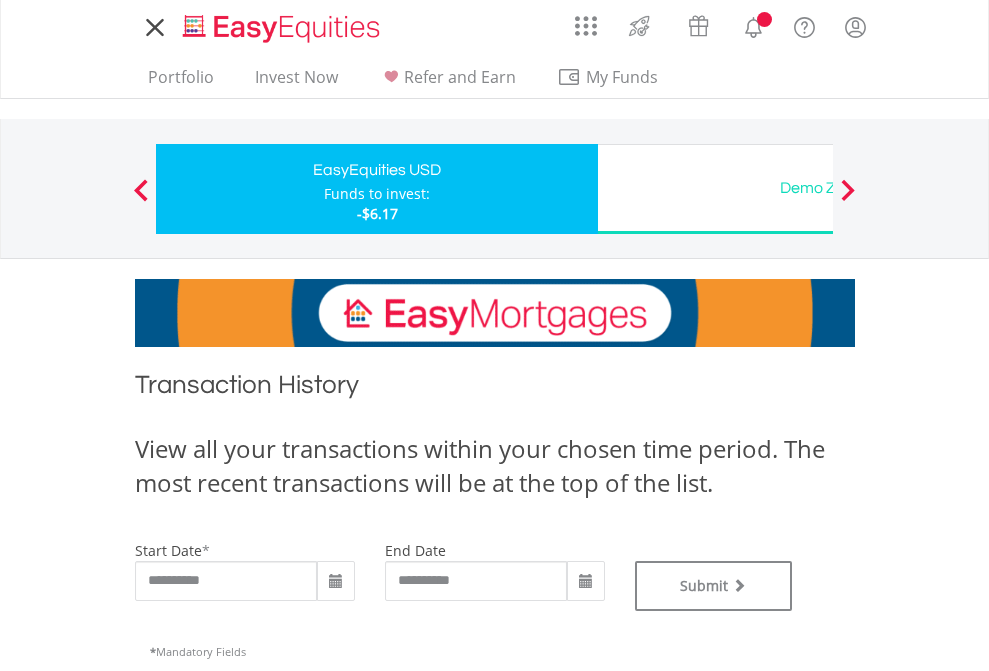 scroll, scrollTop: 0, scrollLeft: 0, axis: both 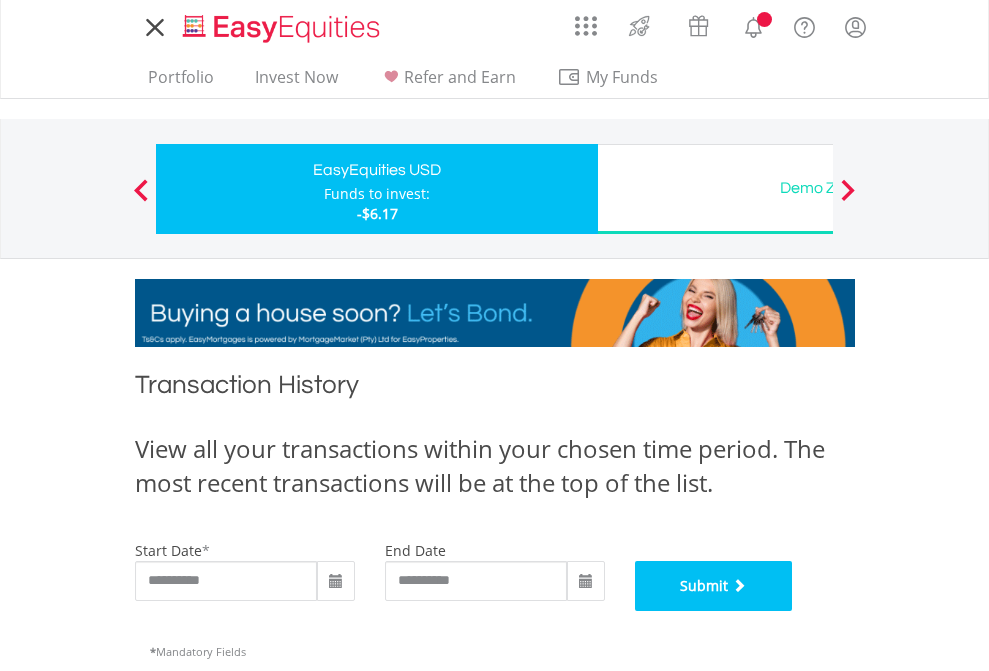 click on "Submit" at bounding box center (714, 586) 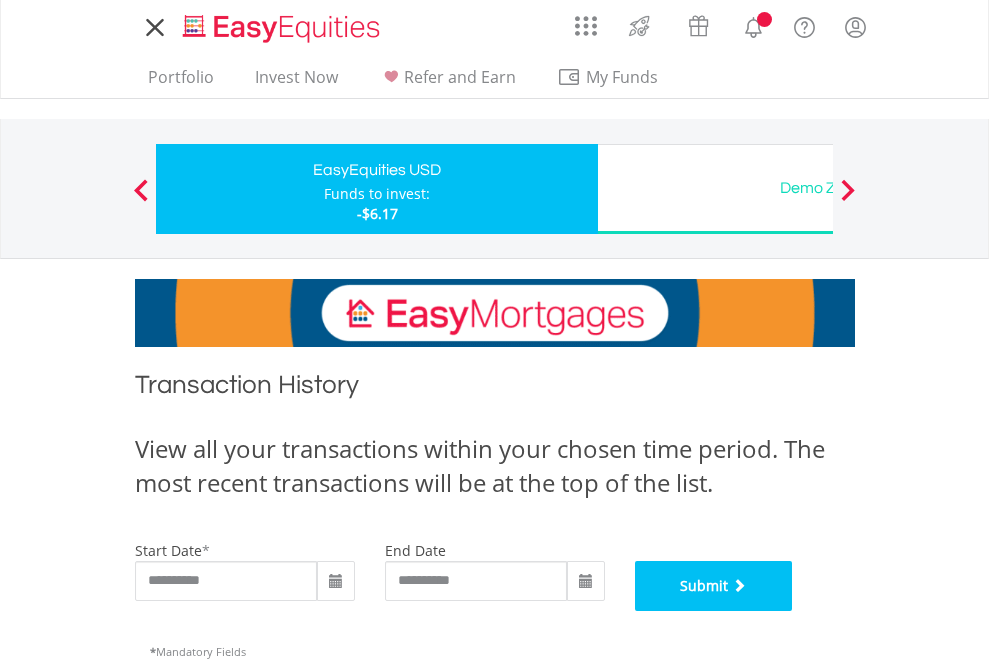 scroll, scrollTop: 811, scrollLeft: 0, axis: vertical 